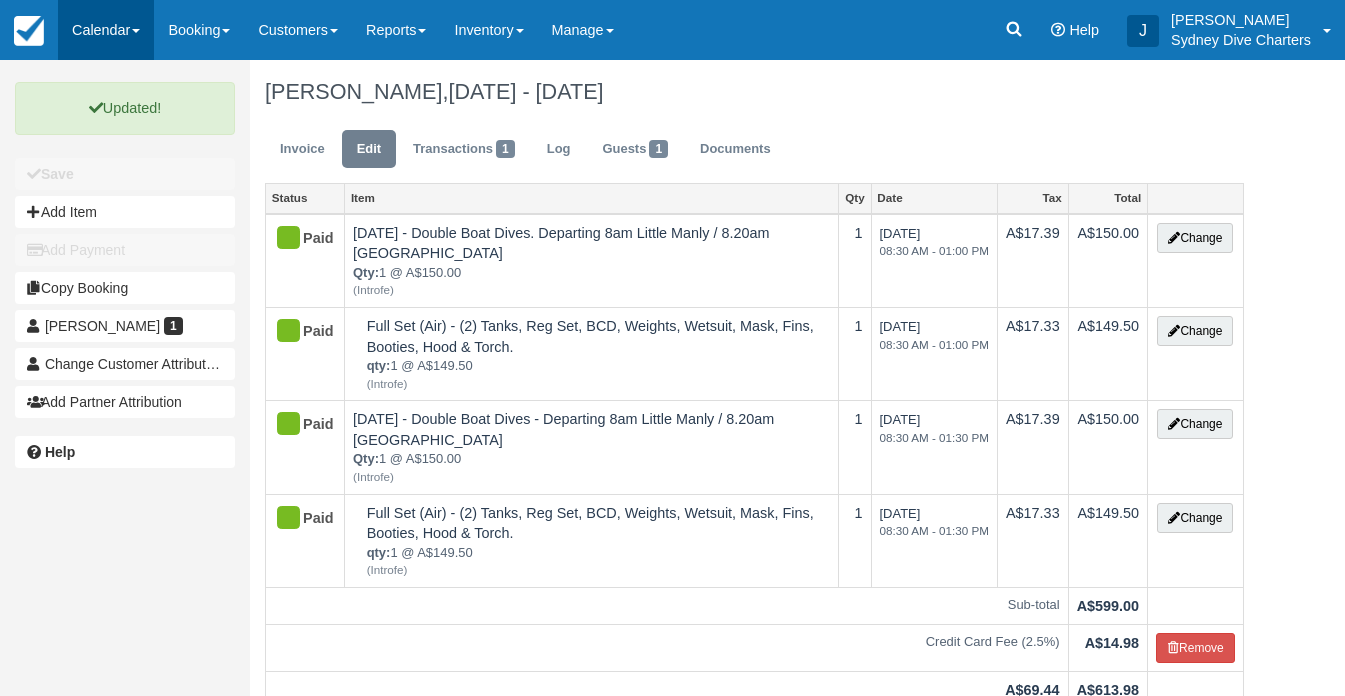 scroll, scrollTop: 0, scrollLeft: 0, axis: both 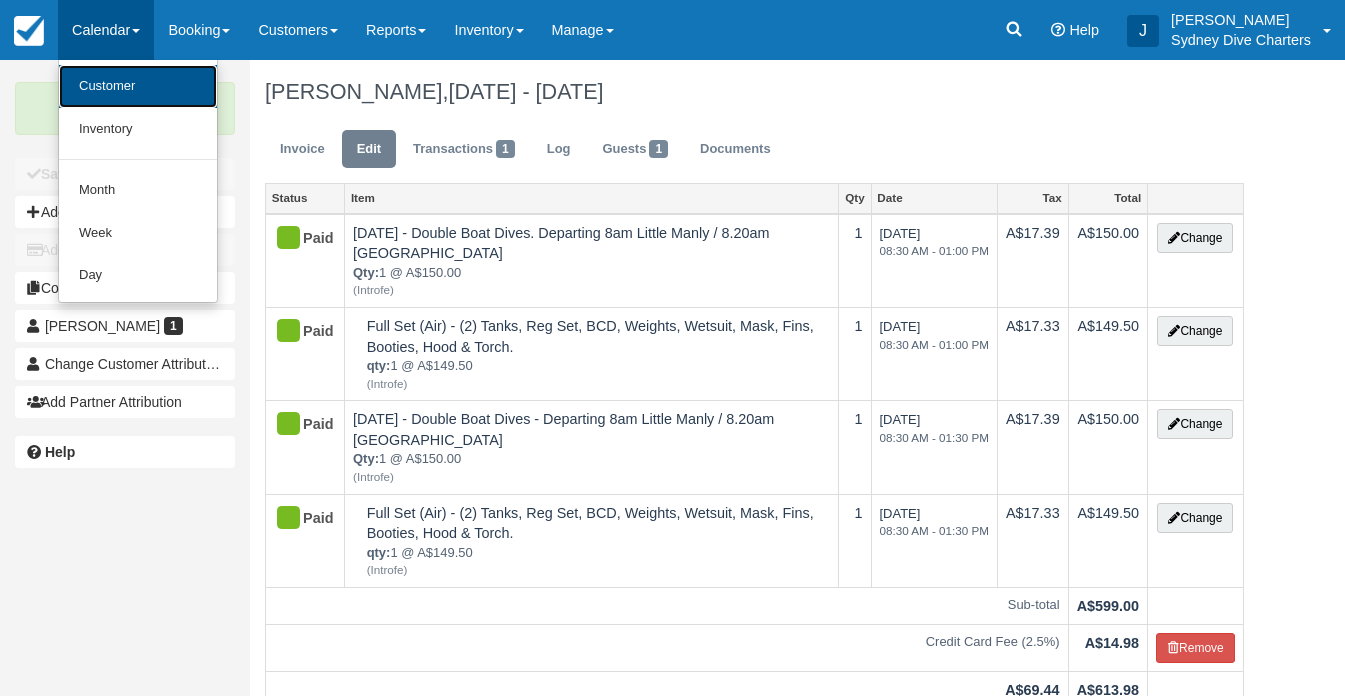 click on "Customer" at bounding box center (138, 86) 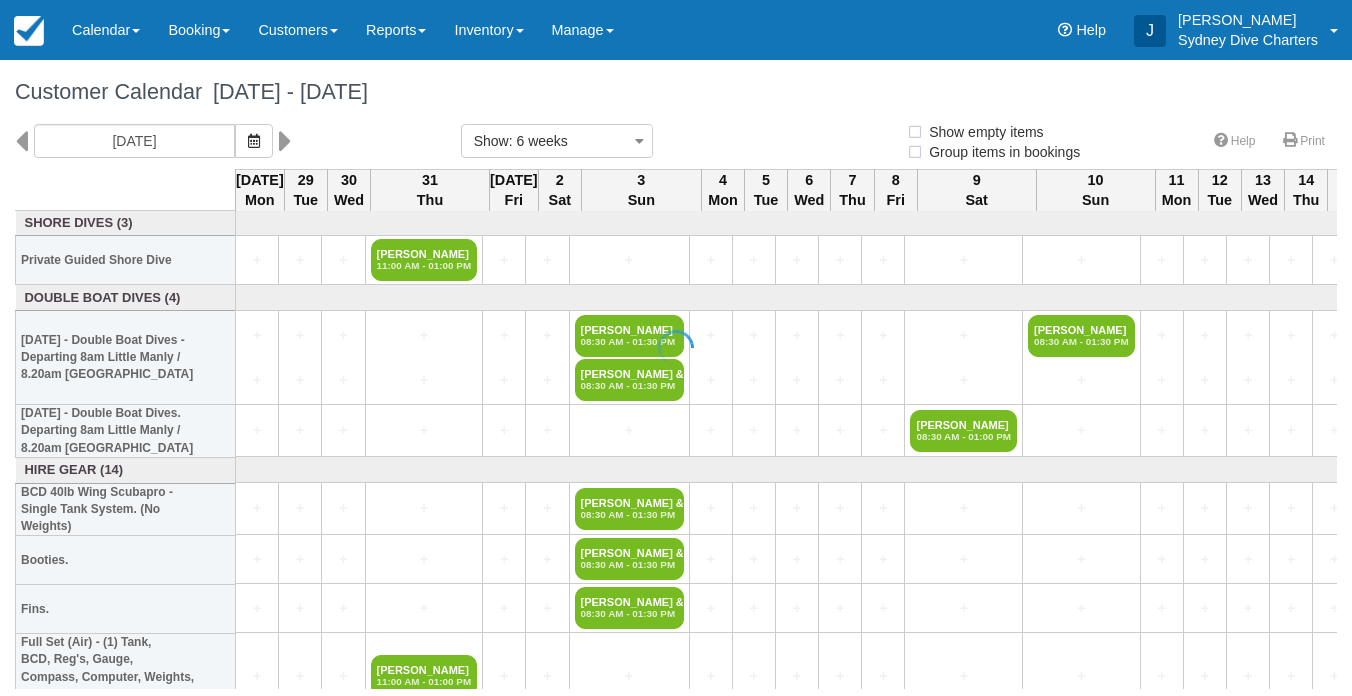select 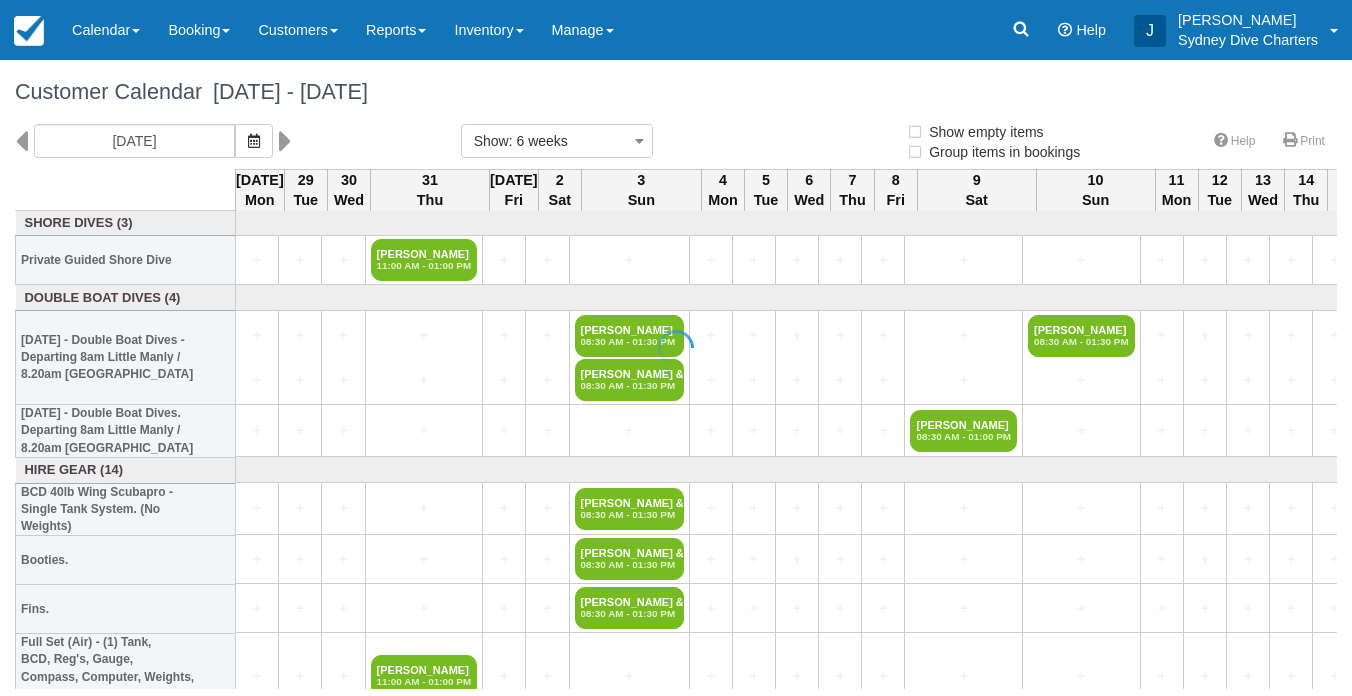 select 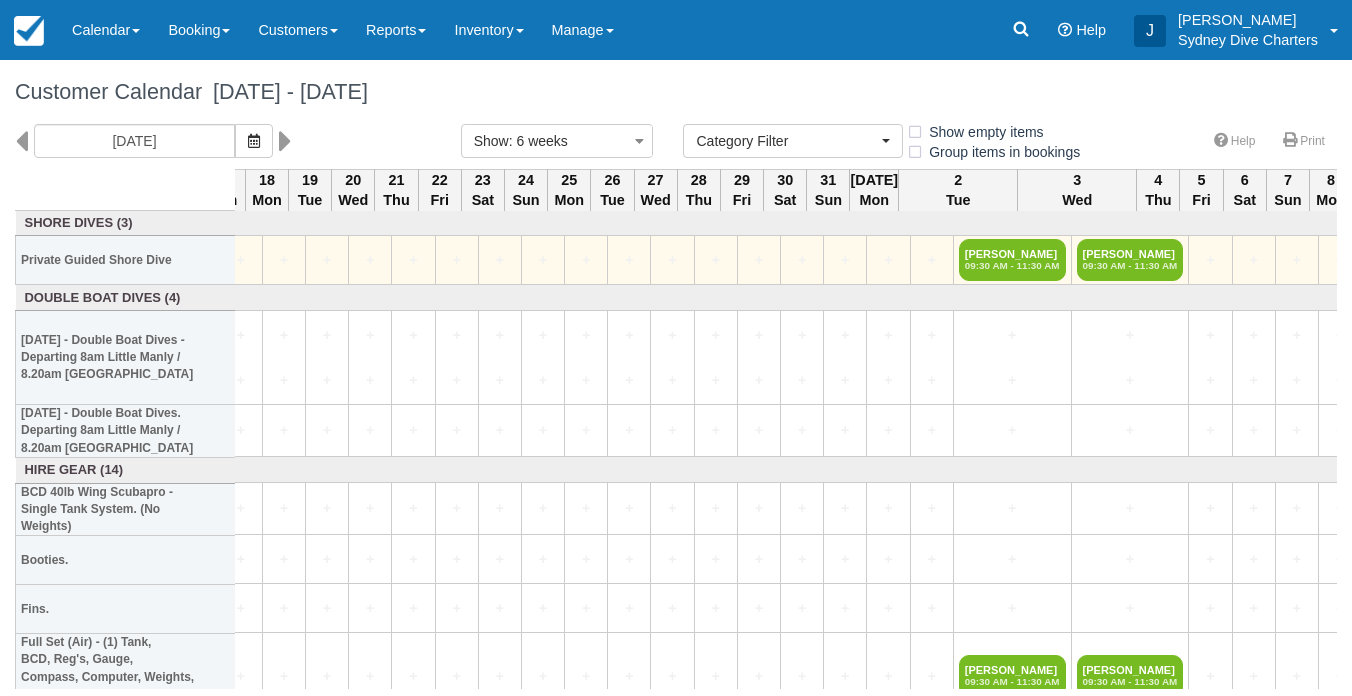 scroll, scrollTop: 0, scrollLeft: 1212, axis: horizontal 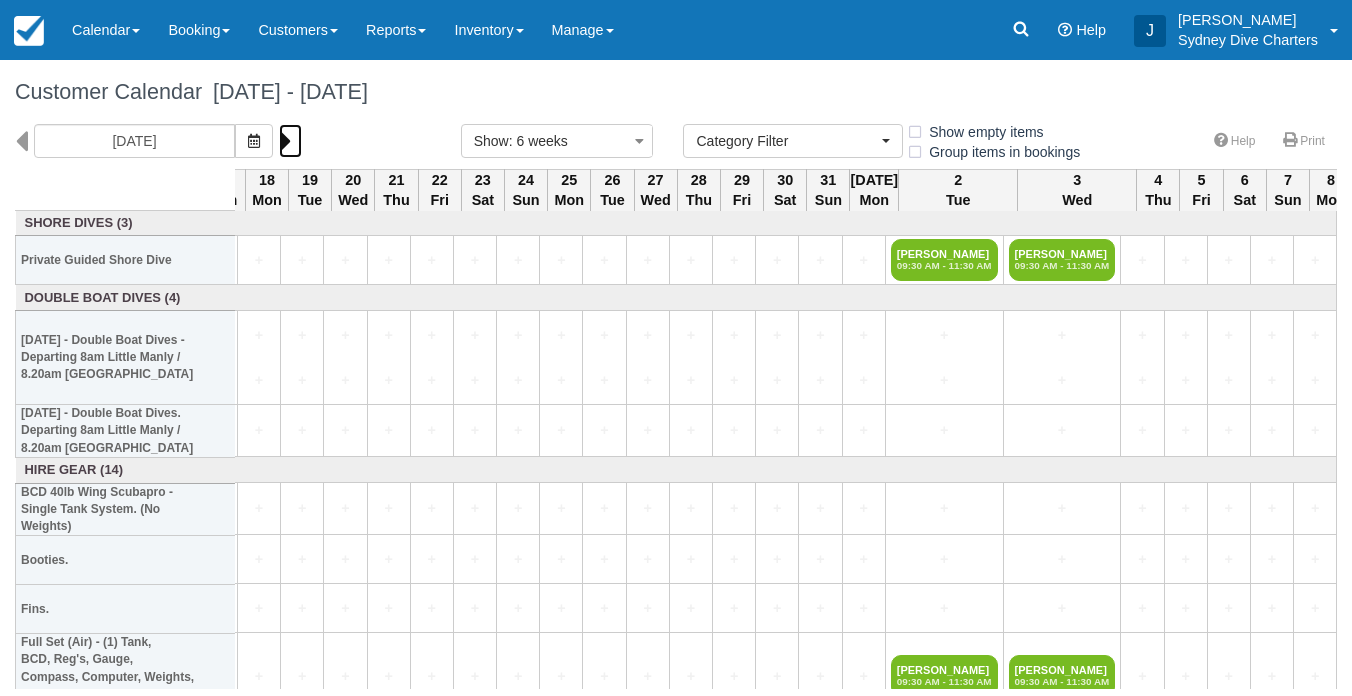 click at bounding box center [285, 141] 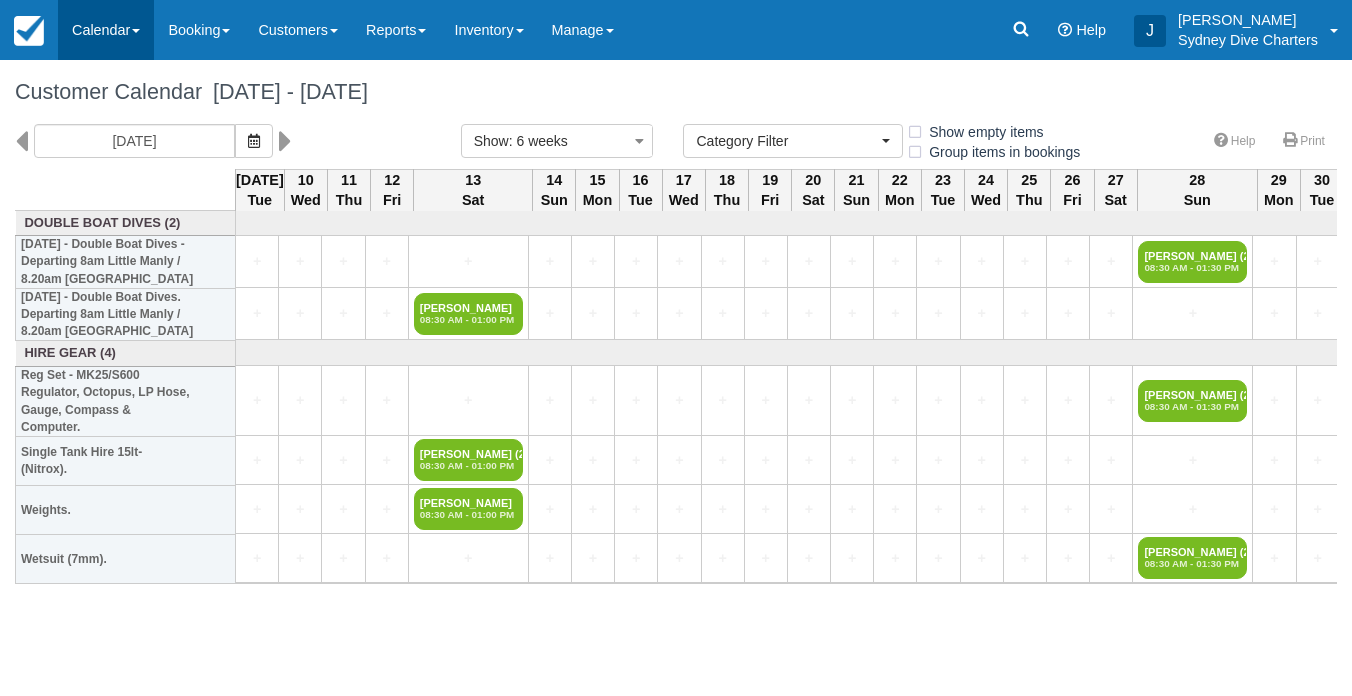 click on "Calendar" at bounding box center [106, 30] 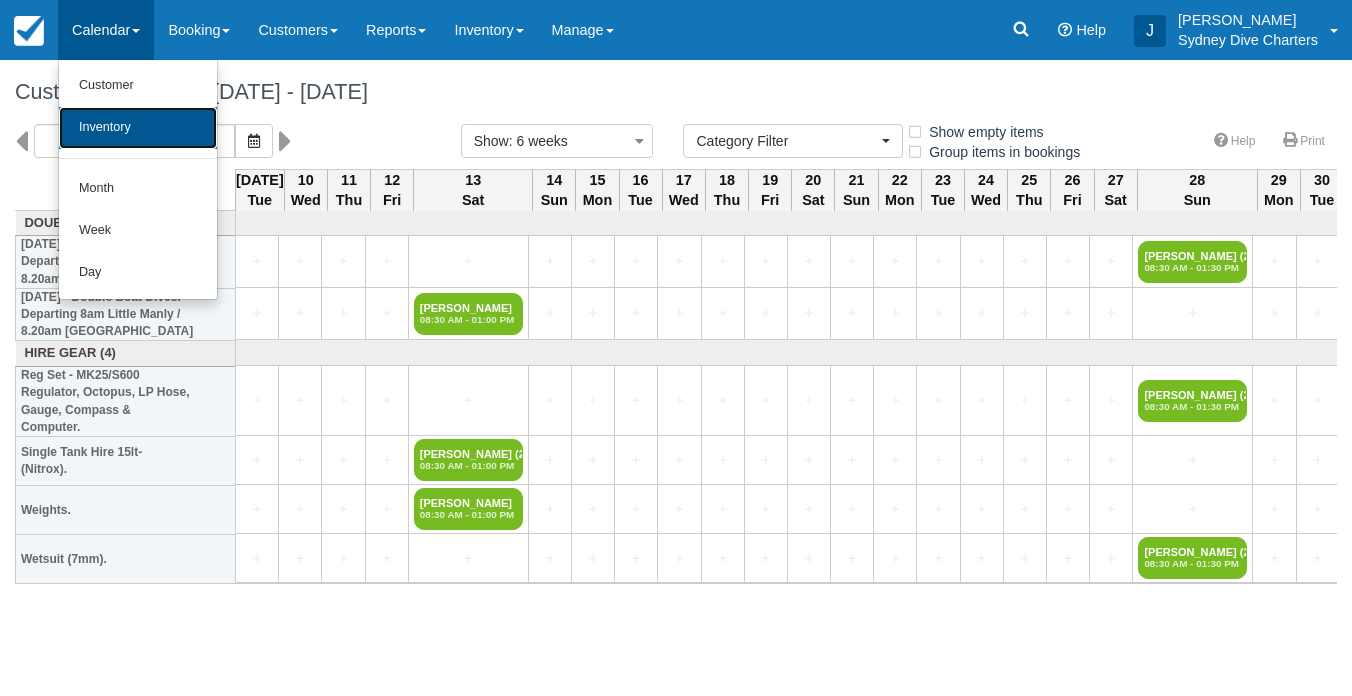 click on "Inventory" at bounding box center (138, 128) 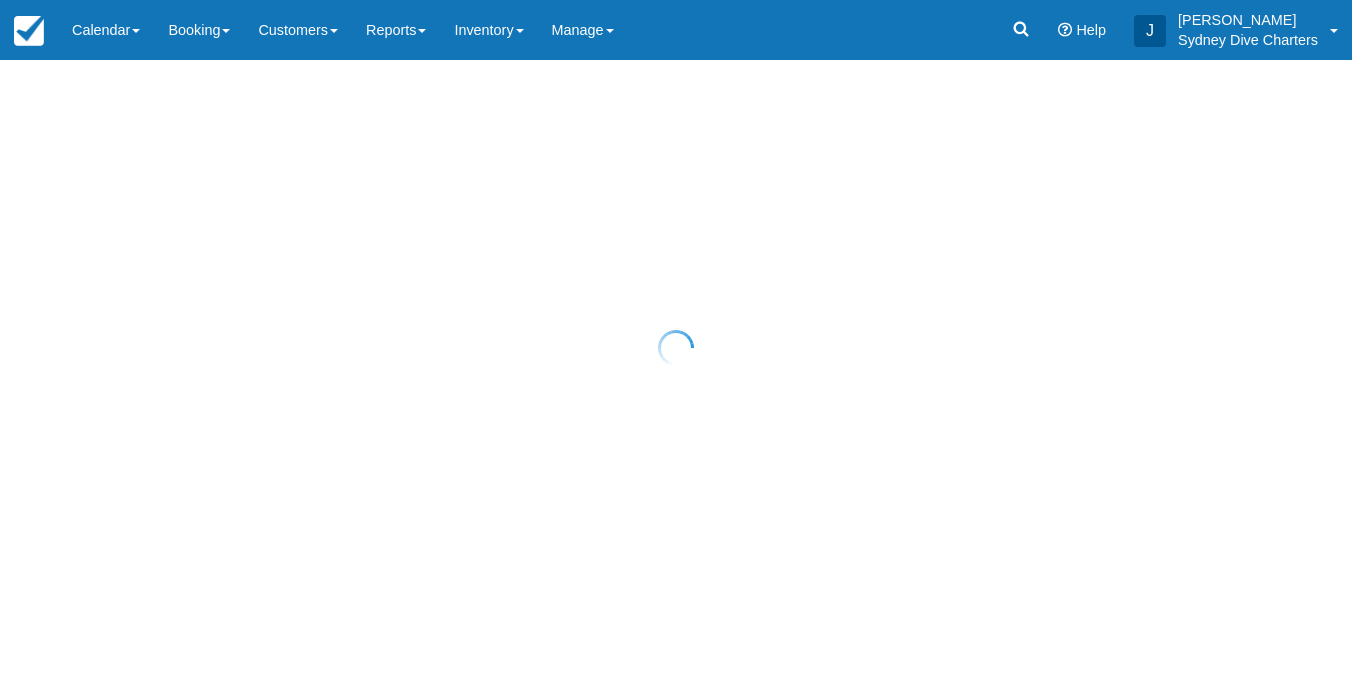 scroll, scrollTop: 0, scrollLeft: 0, axis: both 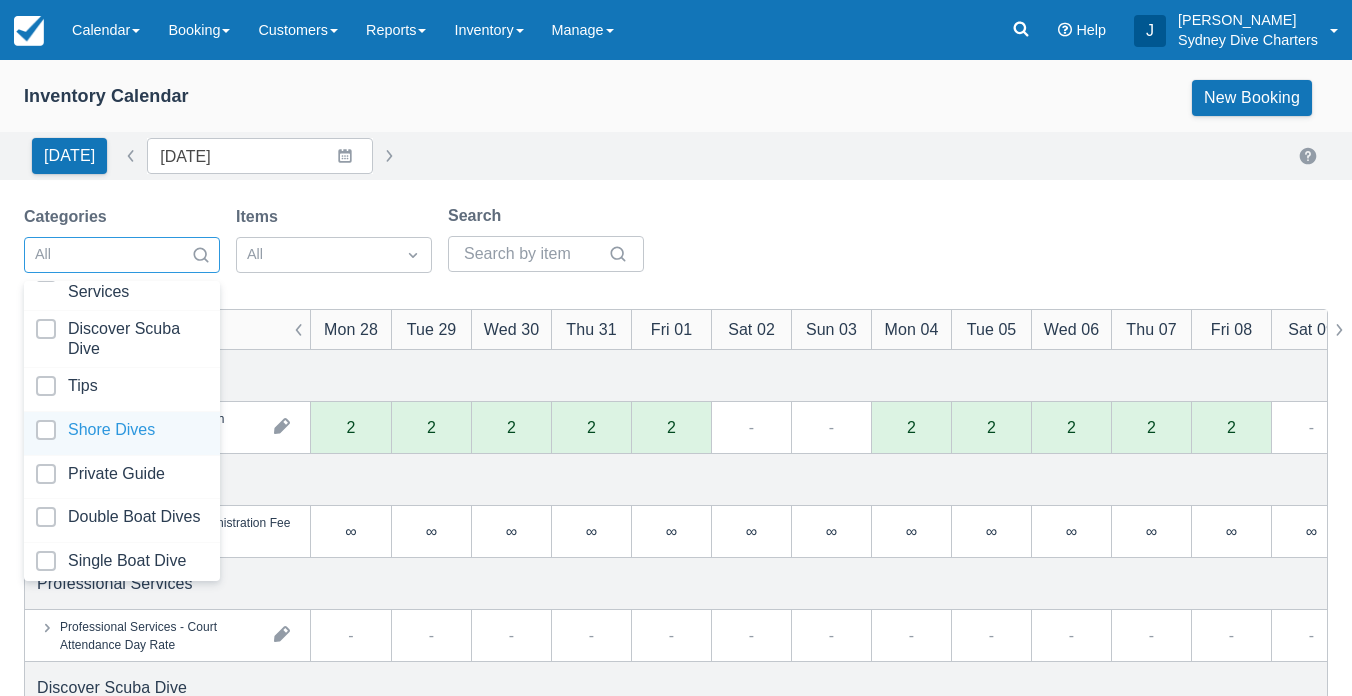 click at bounding box center [122, 433] 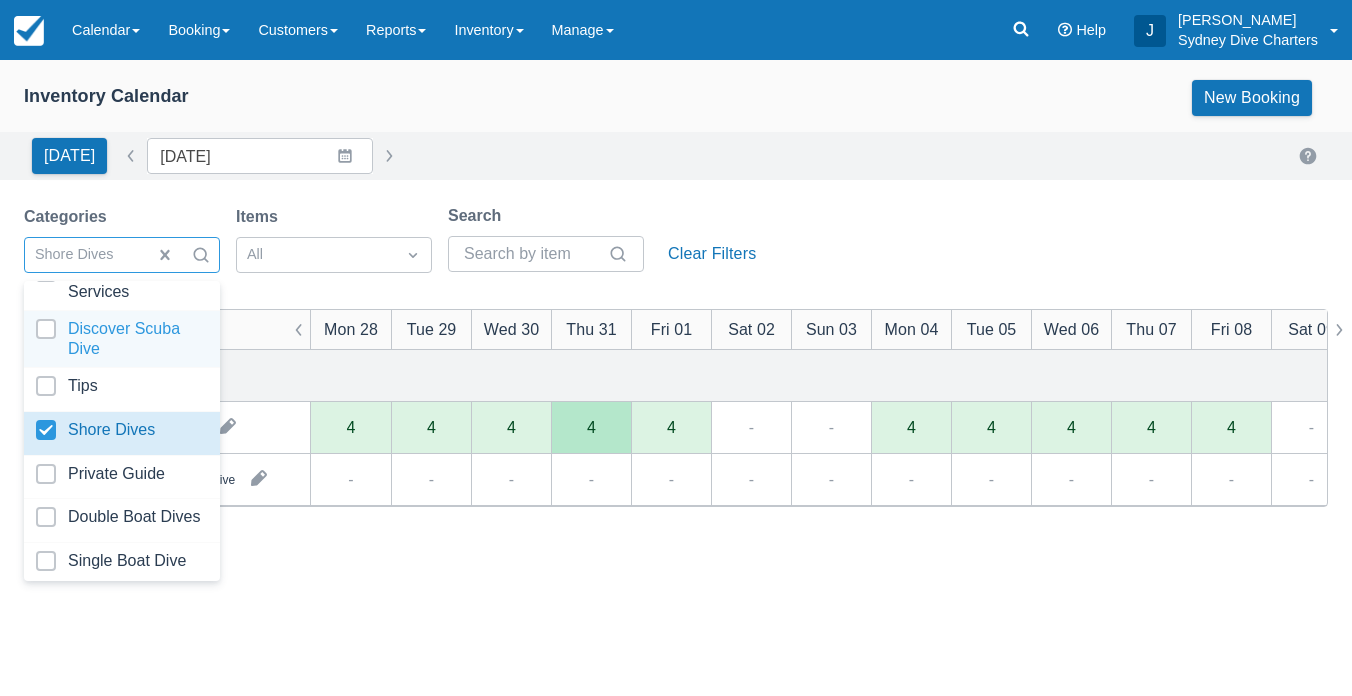 click at bounding box center (122, 339) 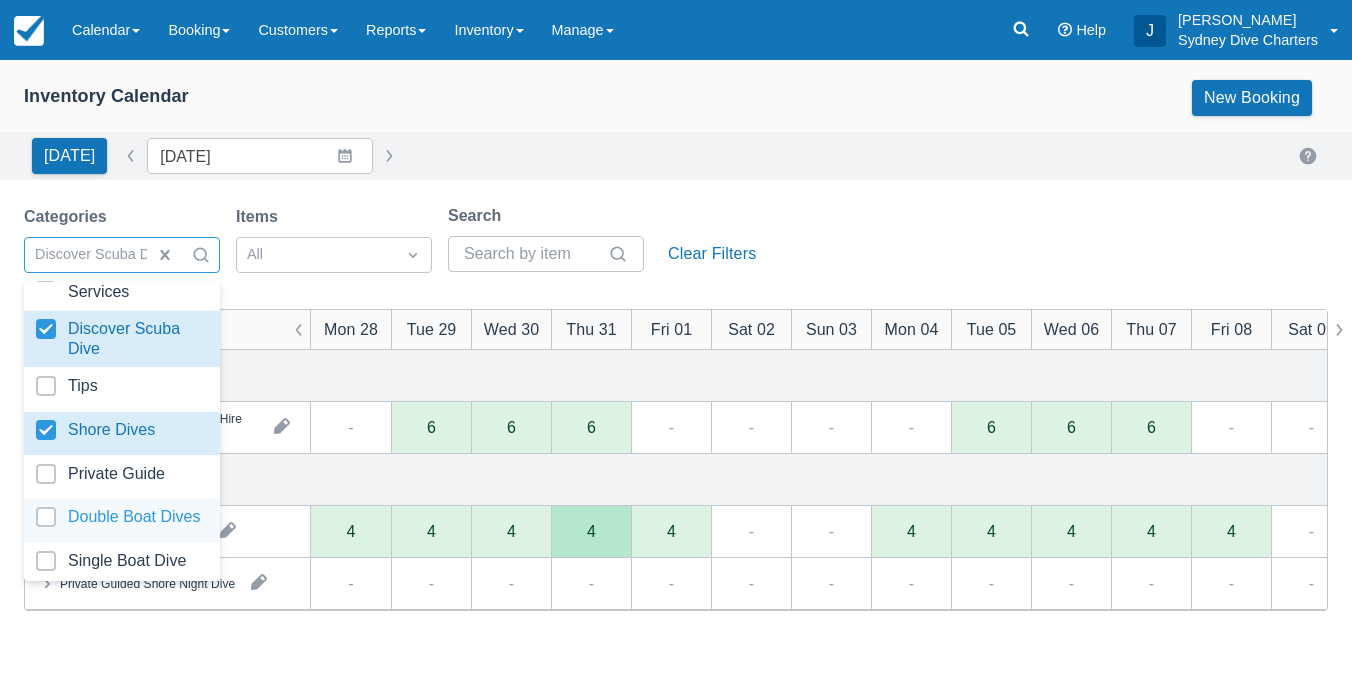 click at bounding box center (122, 520) 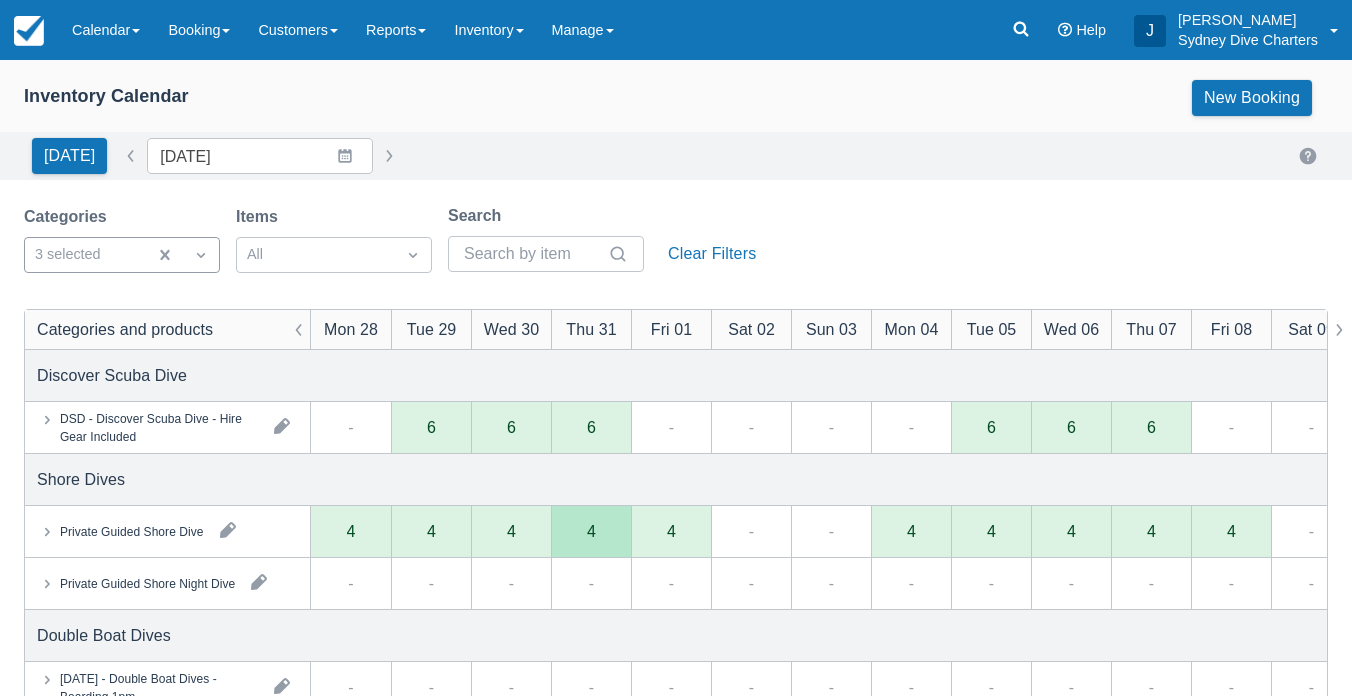 click on "Categories 3 selected Items All Search Clear Filters" at bounding box center (676, 244) 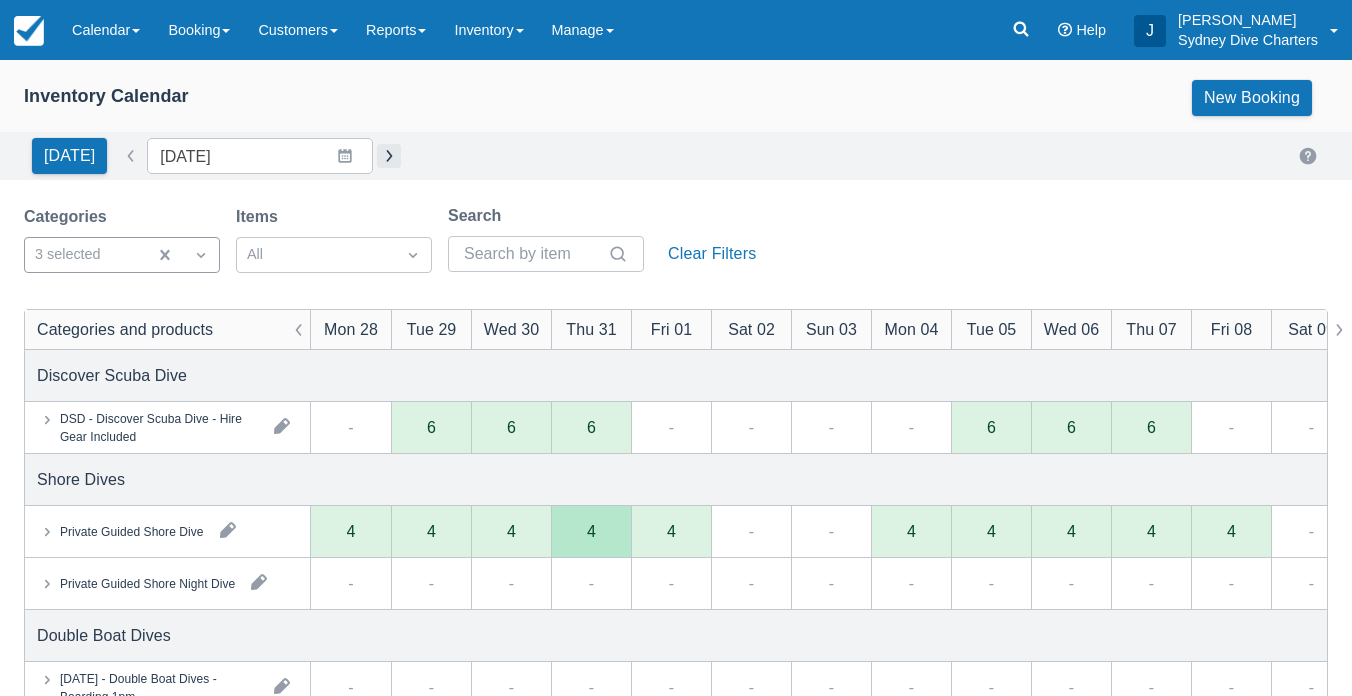 click at bounding box center [389, 156] 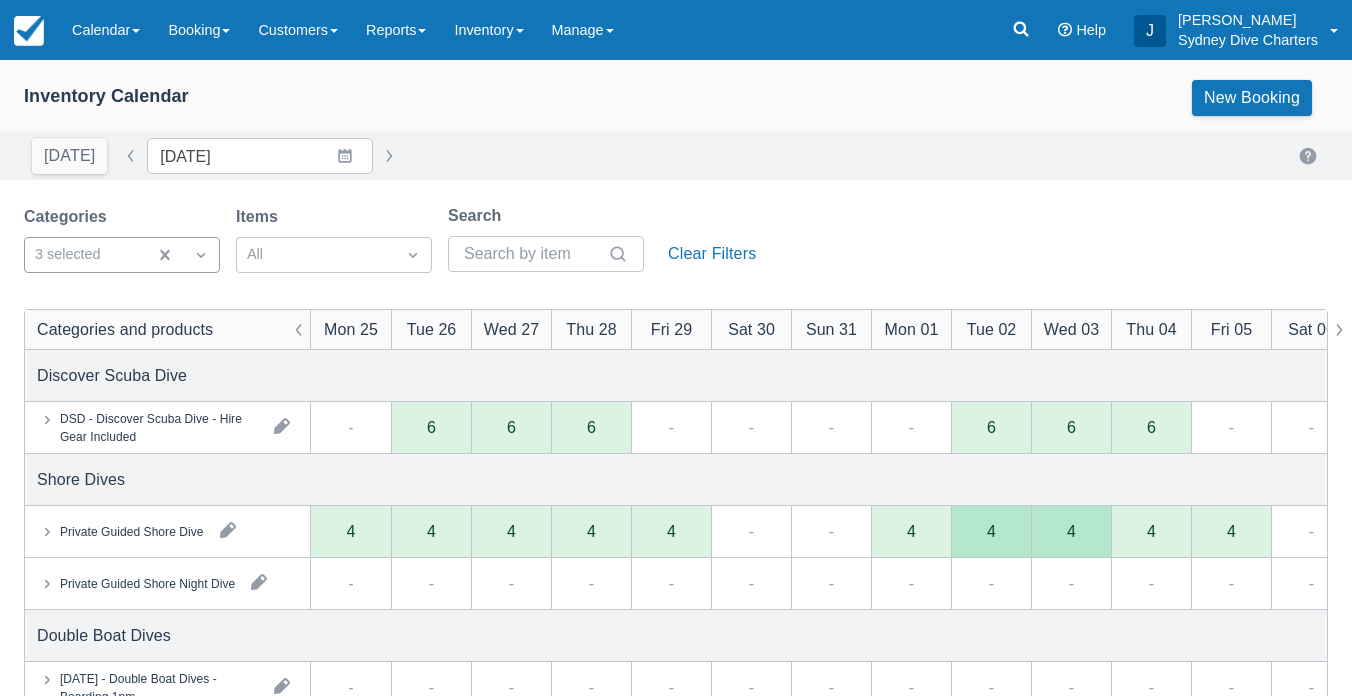 scroll, scrollTop: 0, scrollLeft: 462, axis: horizontal 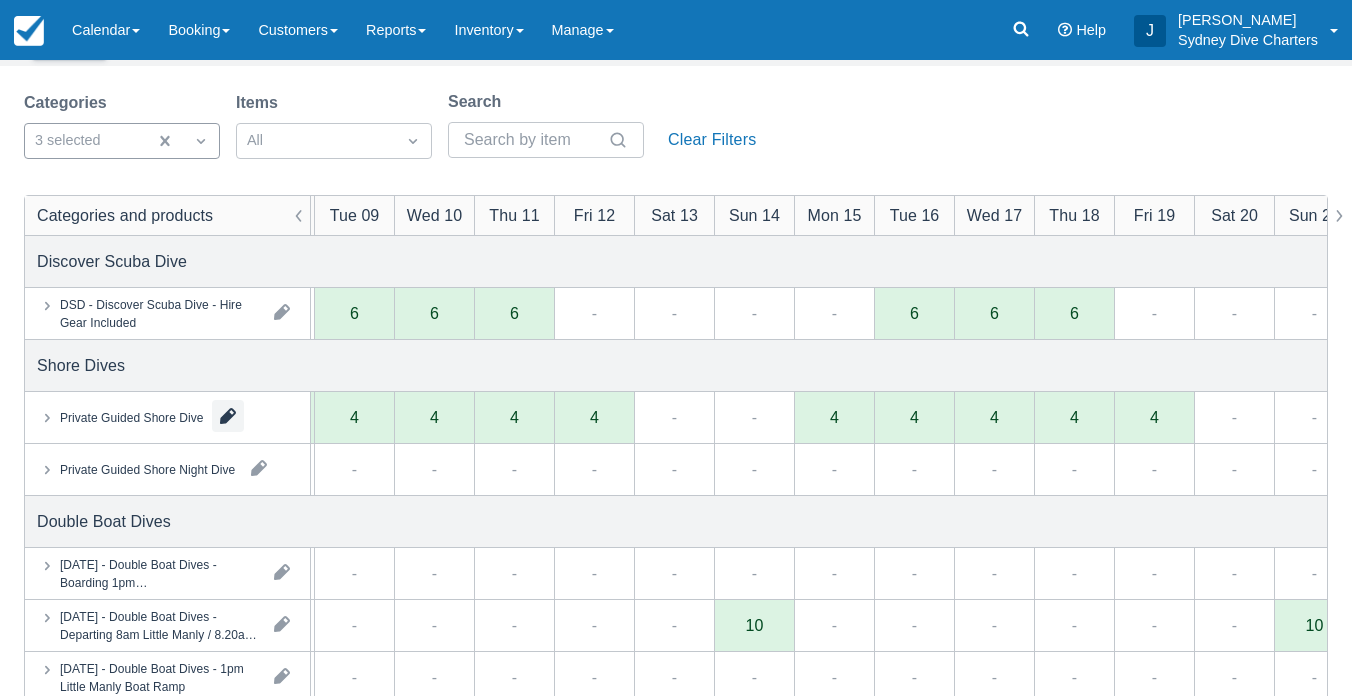 click at bounding box center [228, 416] 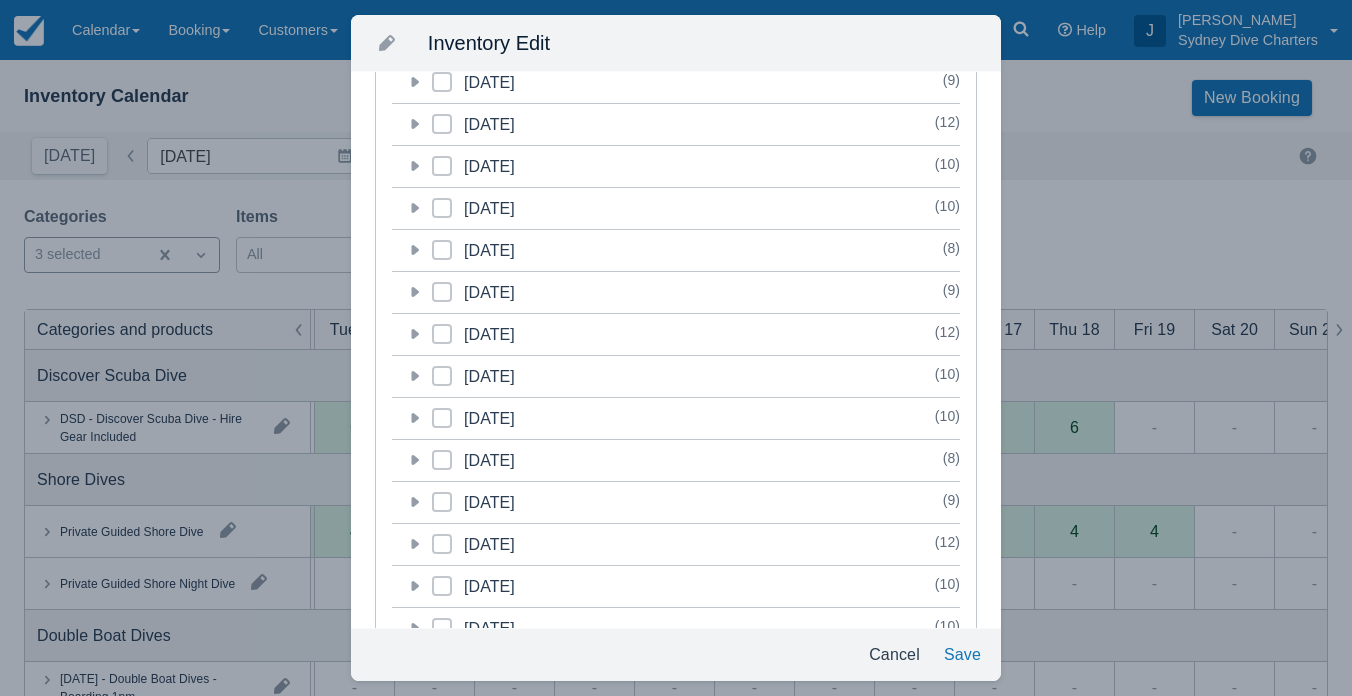 click at bounding box center [442, 594] 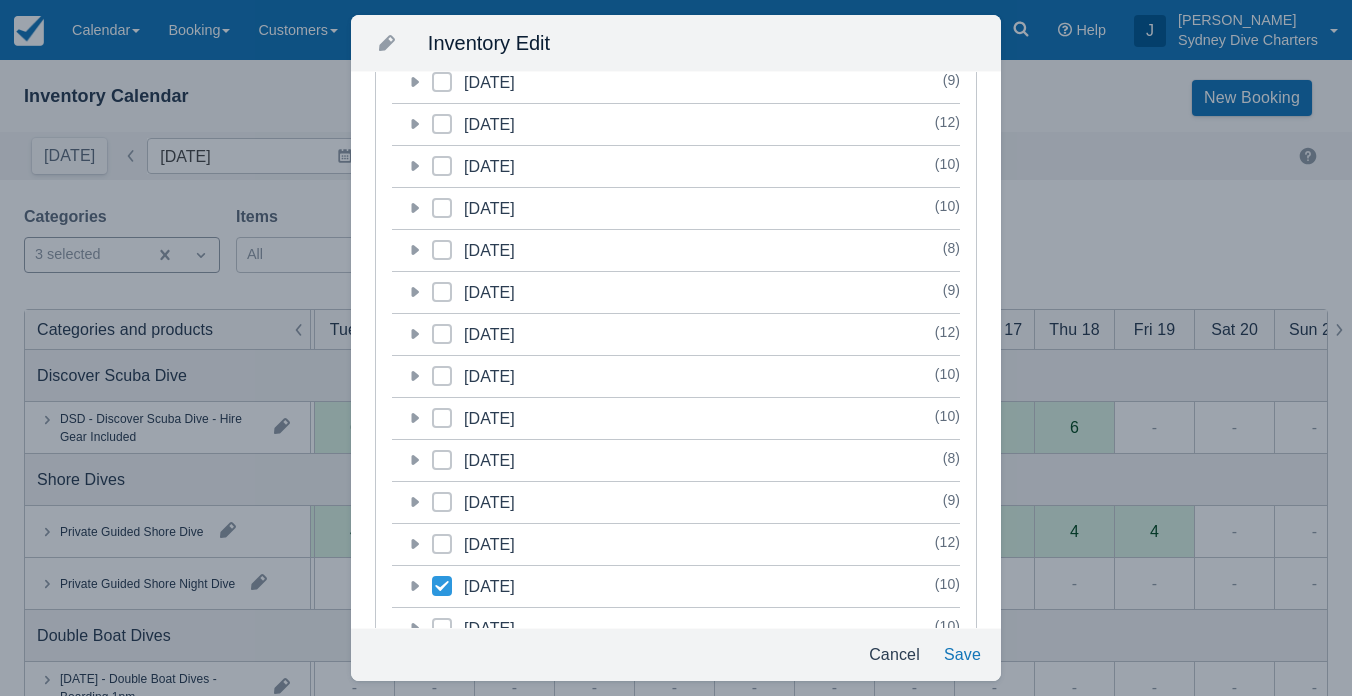 checkbox on "true" 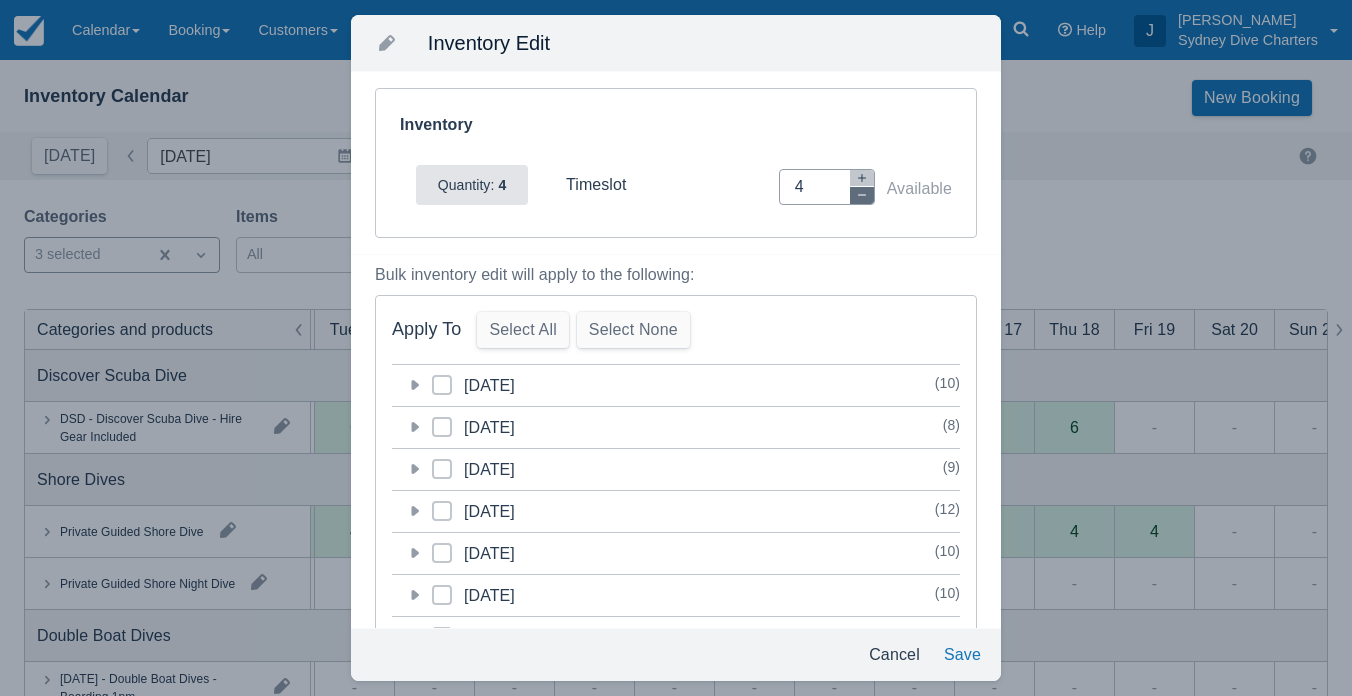 click 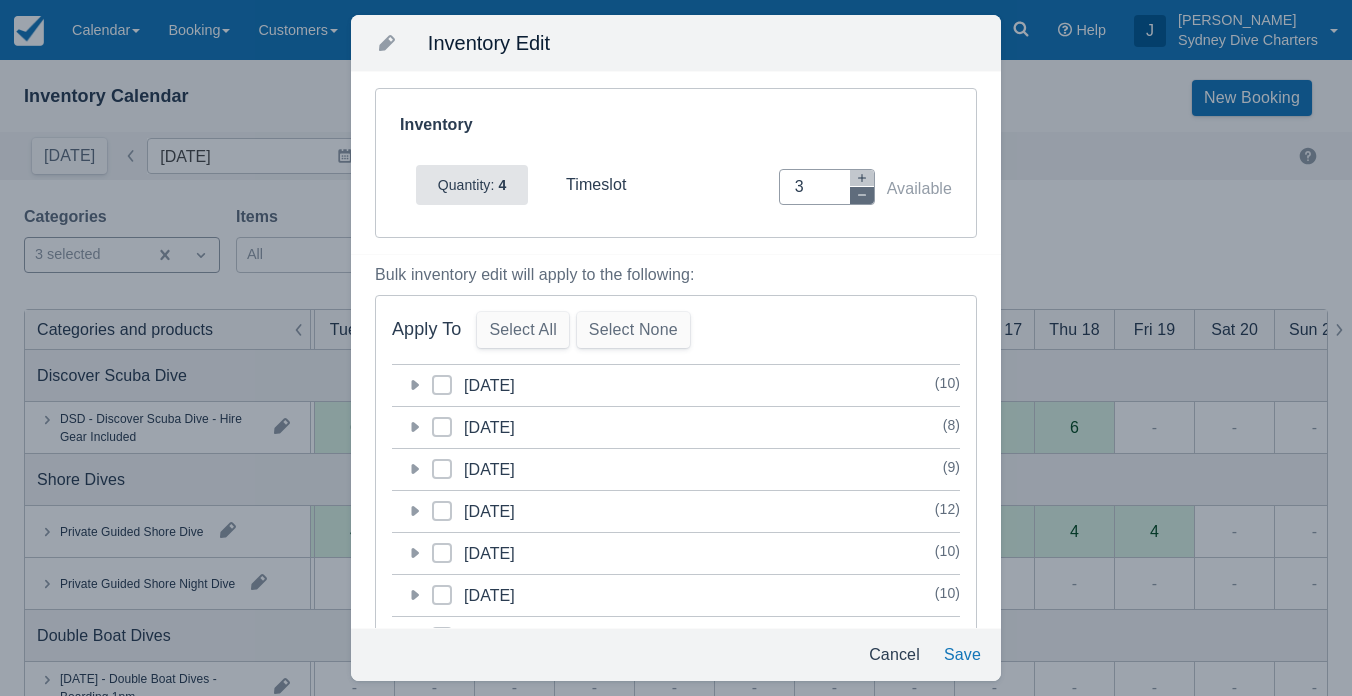 click 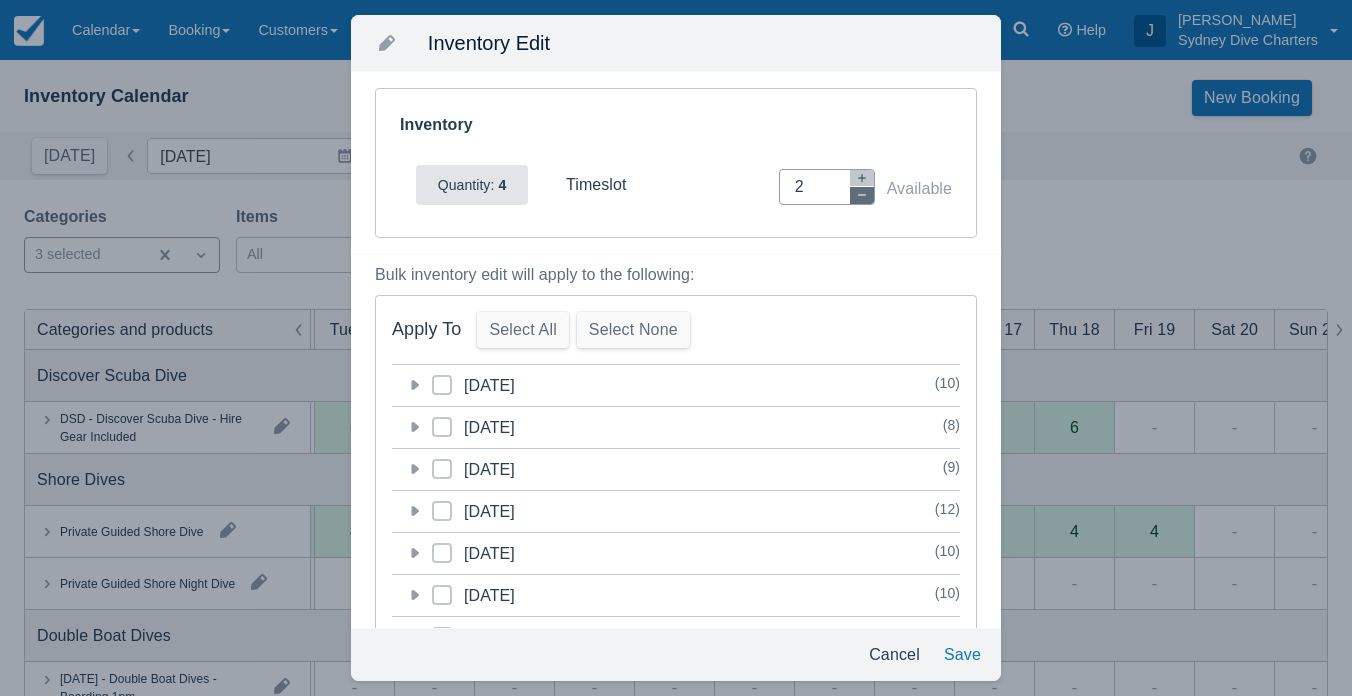 click 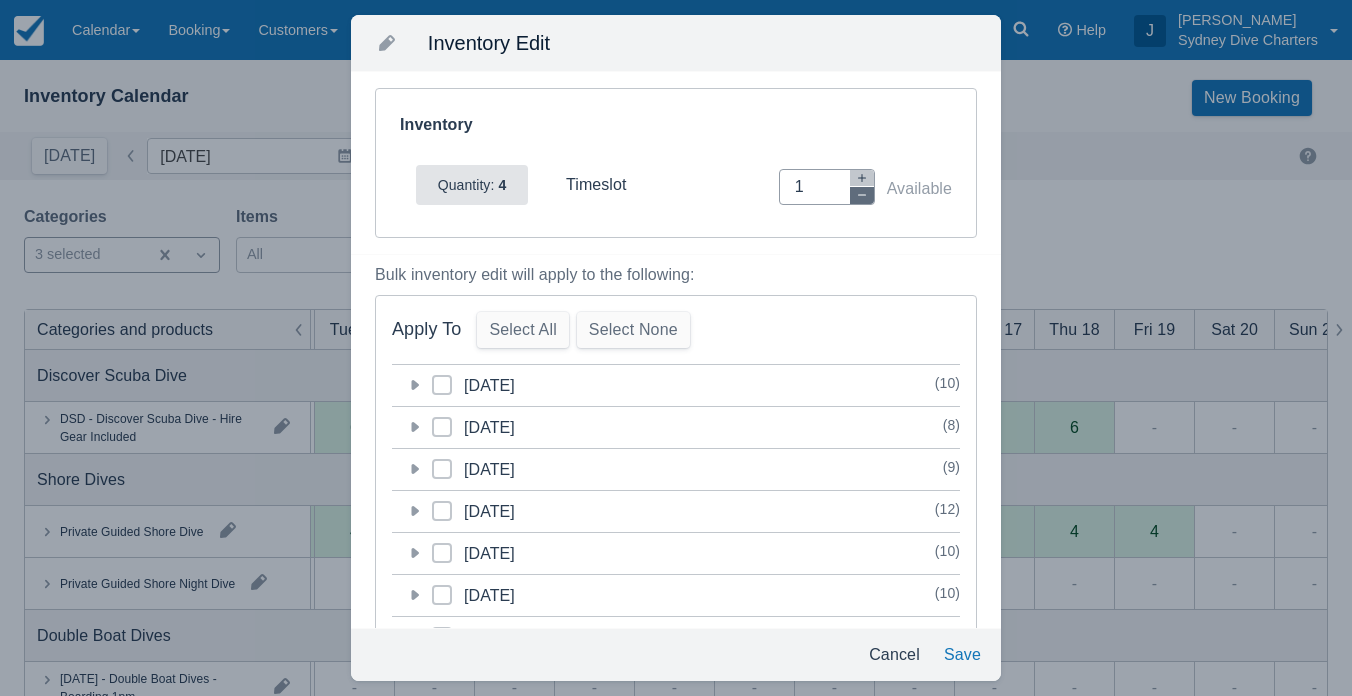 click 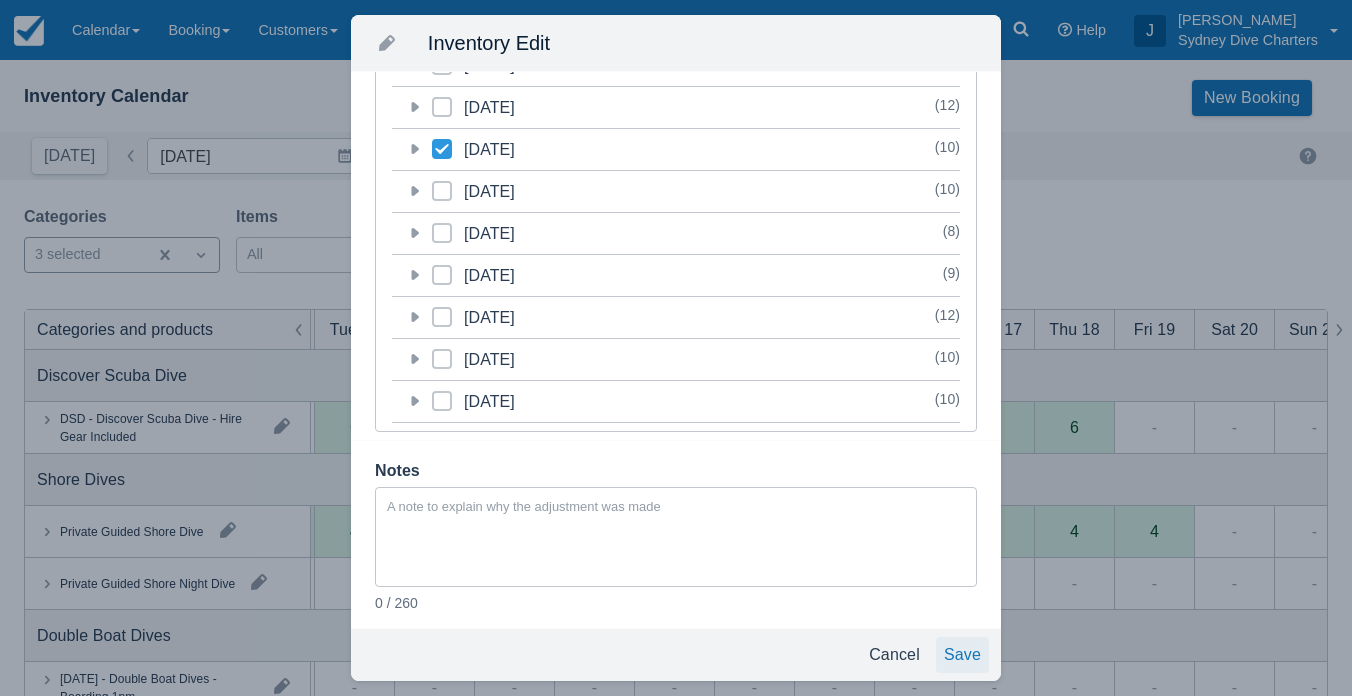 click on "Save" at bounding box center (962, 655) 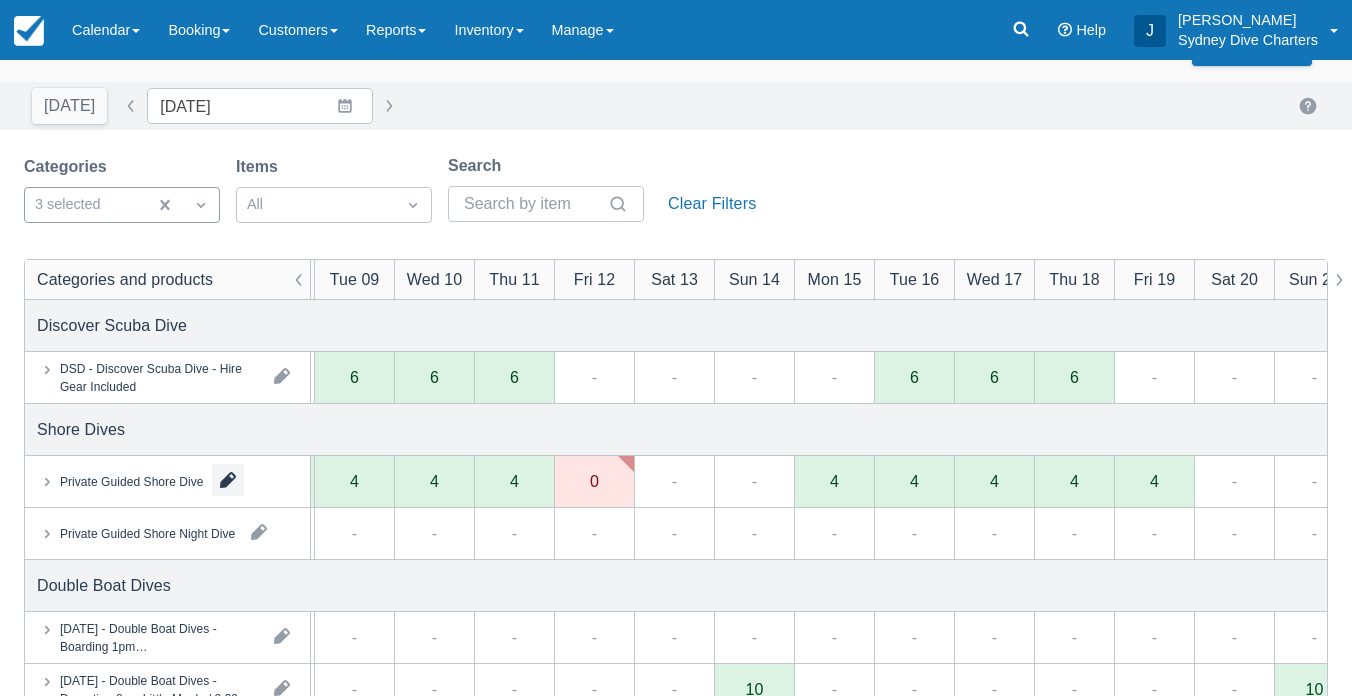 click at bounding box center [228, 480] 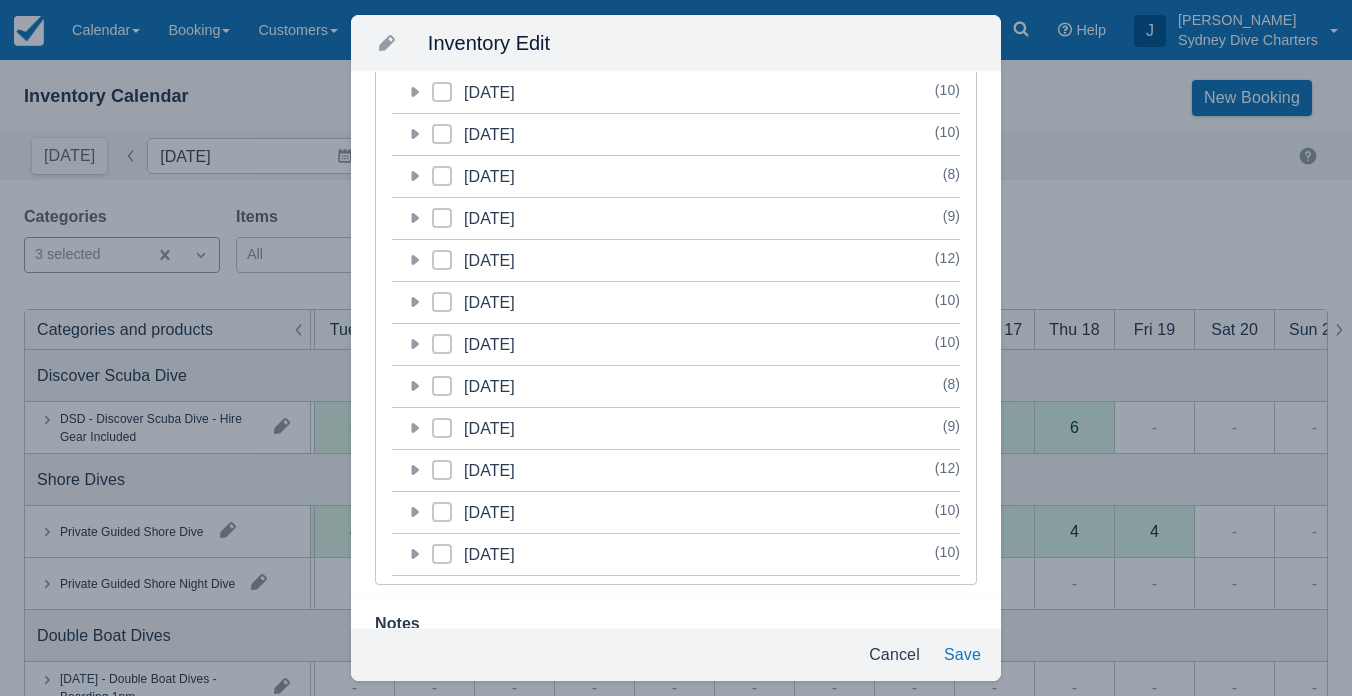 click 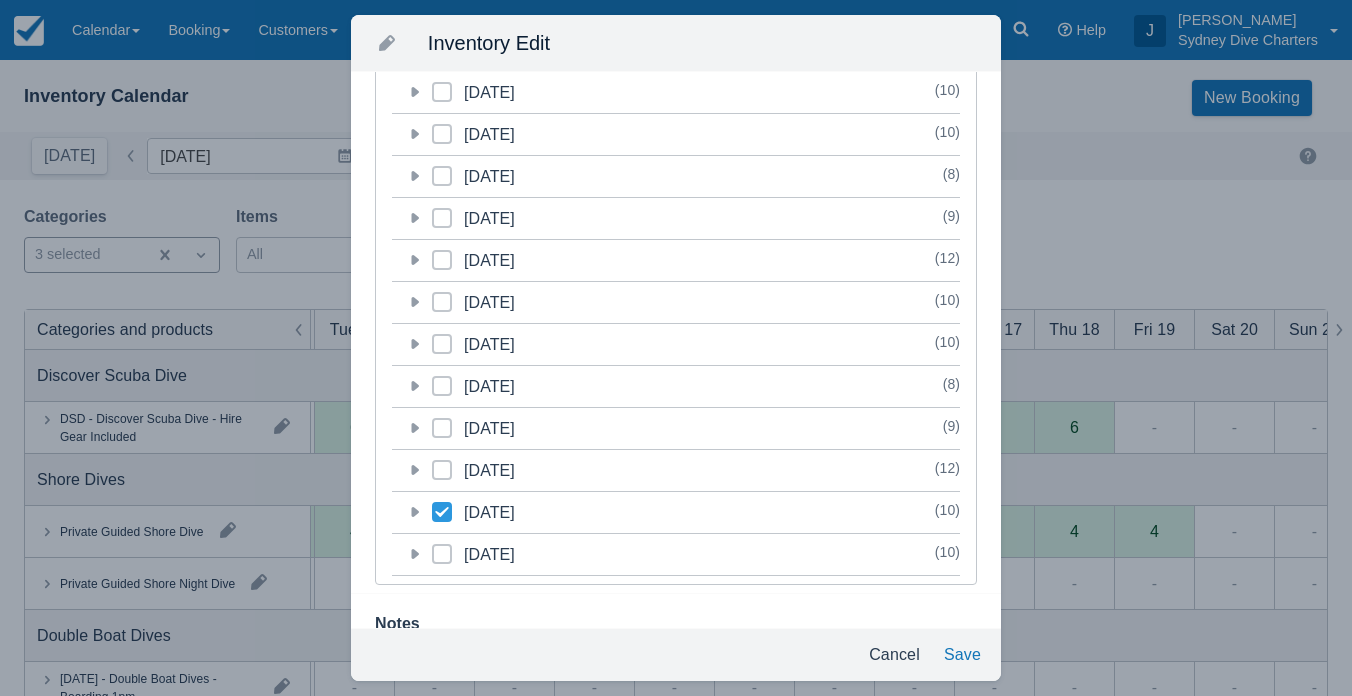 checkbox on "true" 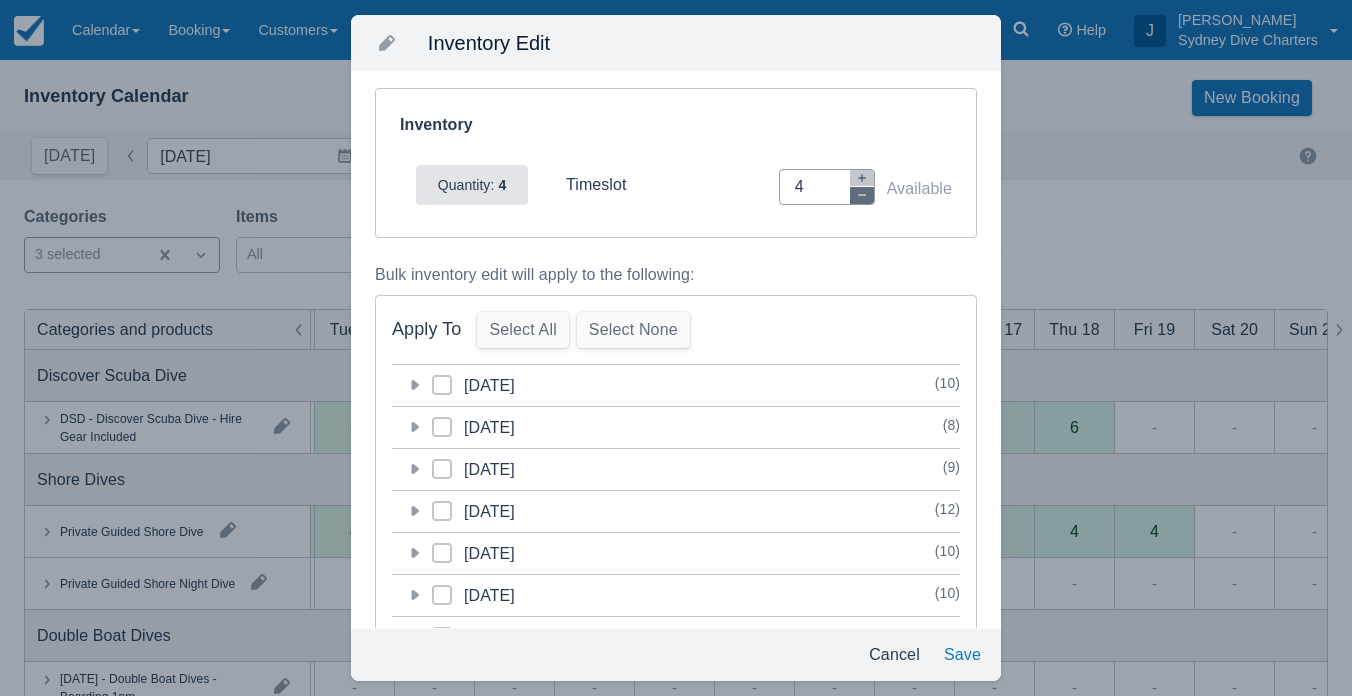 click 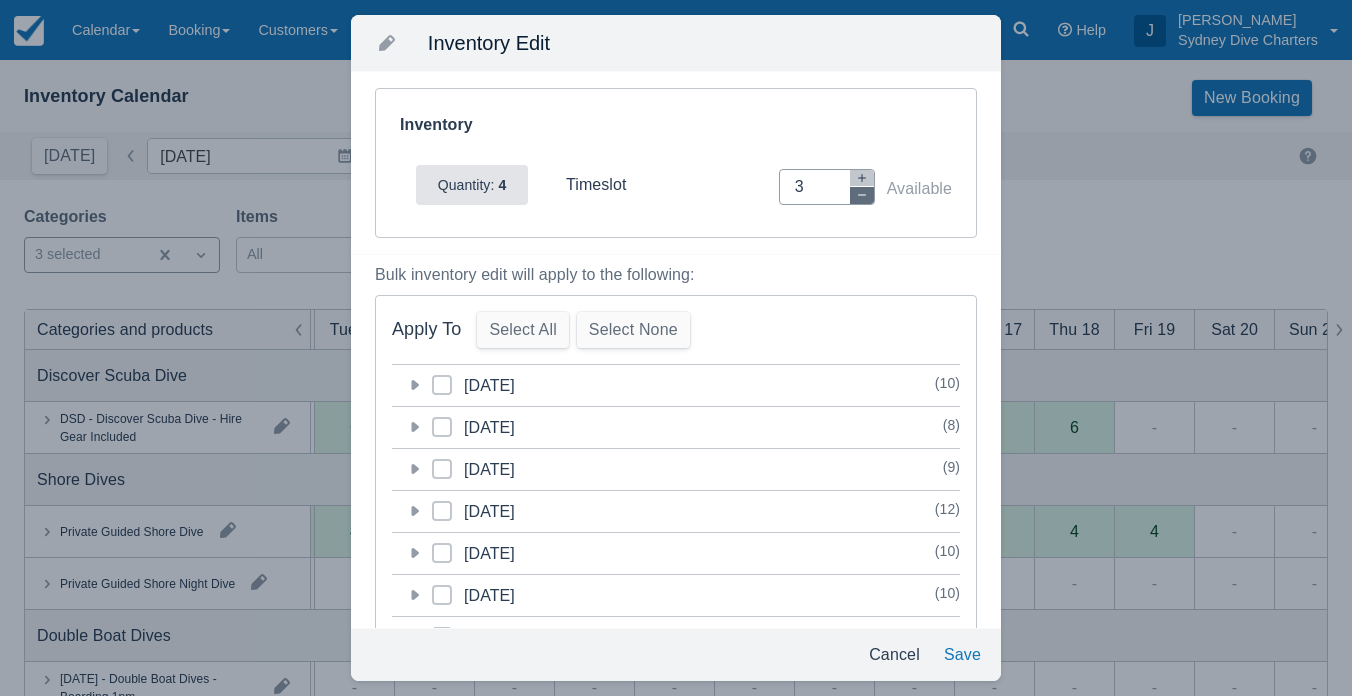 click 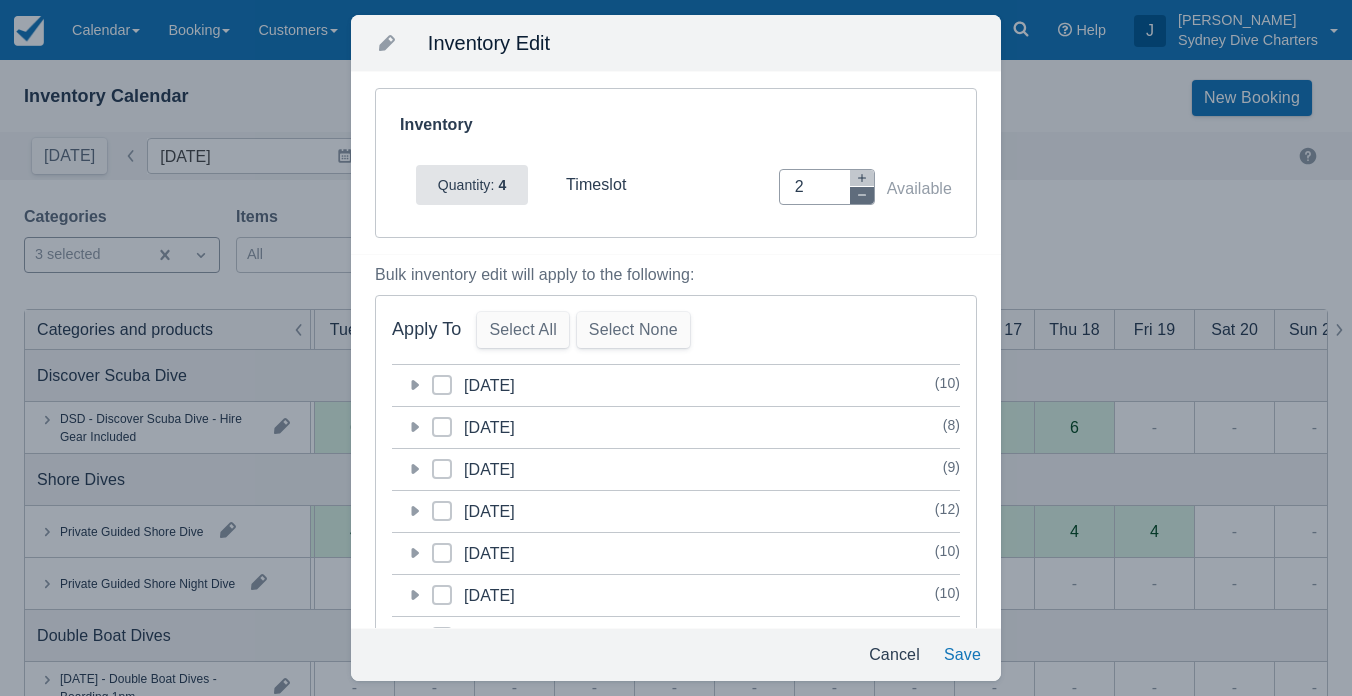 click 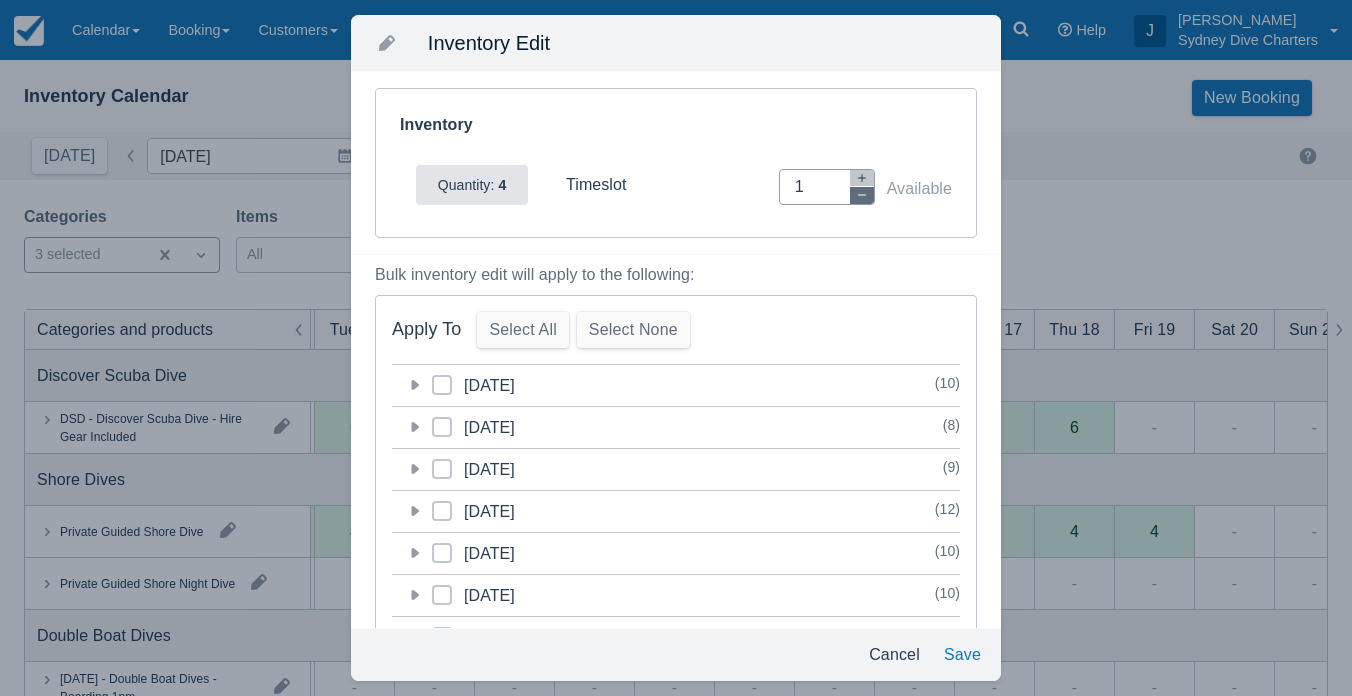 click 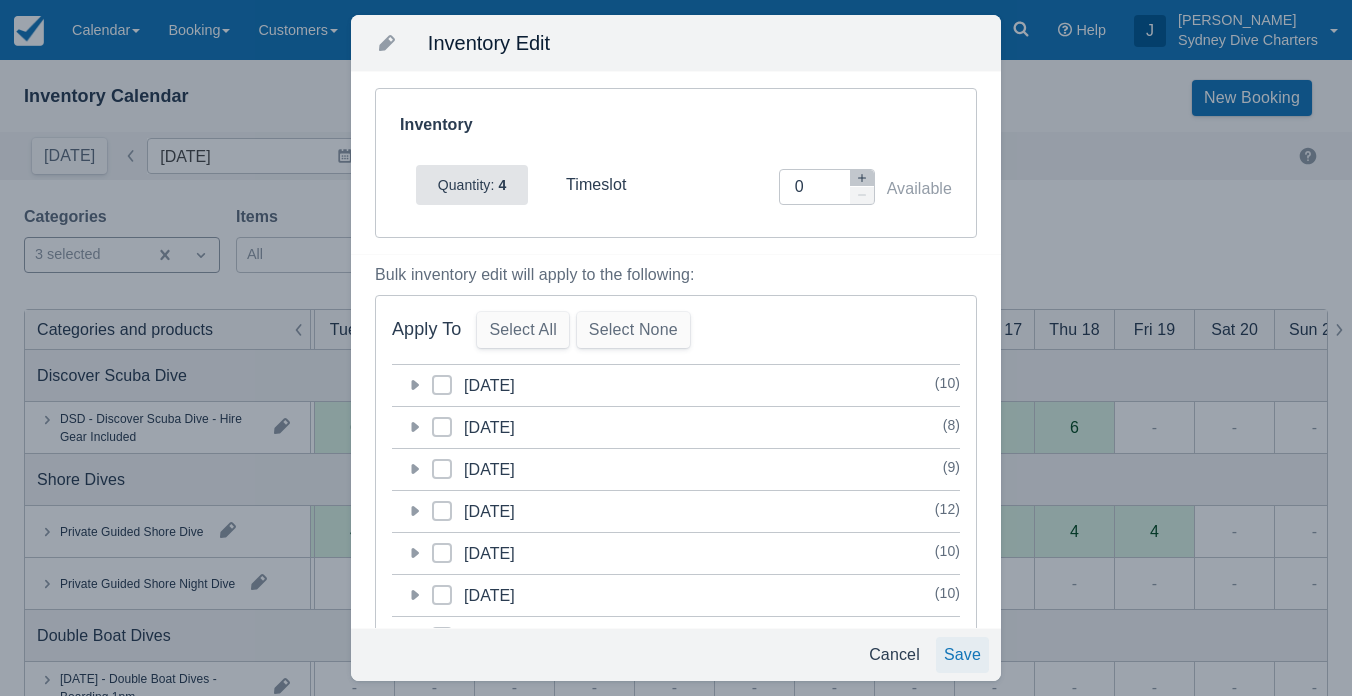click on "Save" at bounding box center (962, 655) 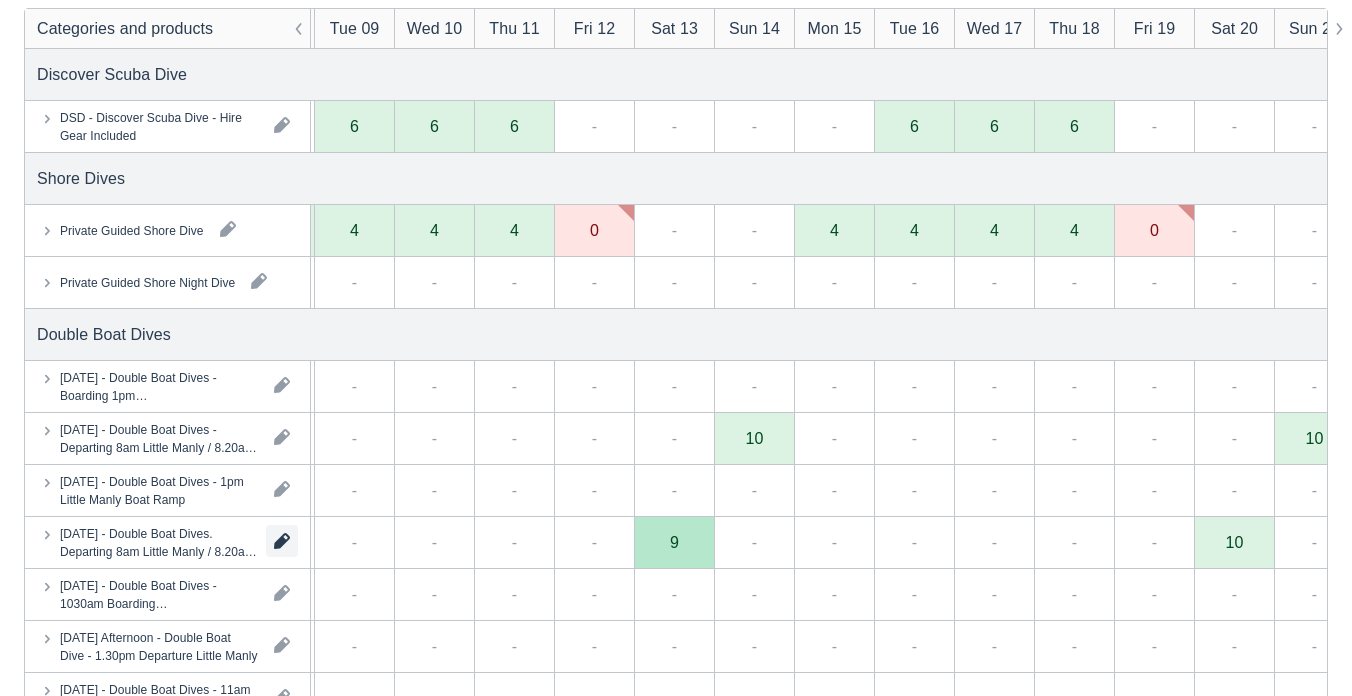 click at bounding box center (282, 541) 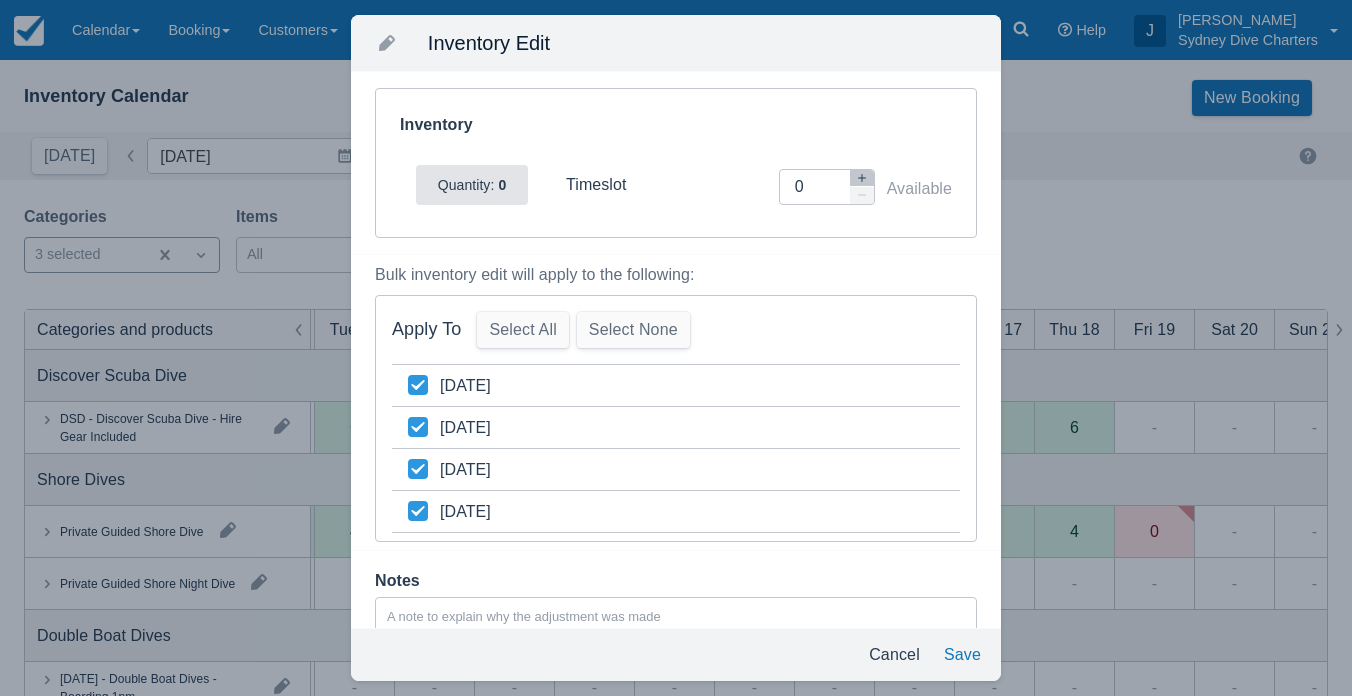 click 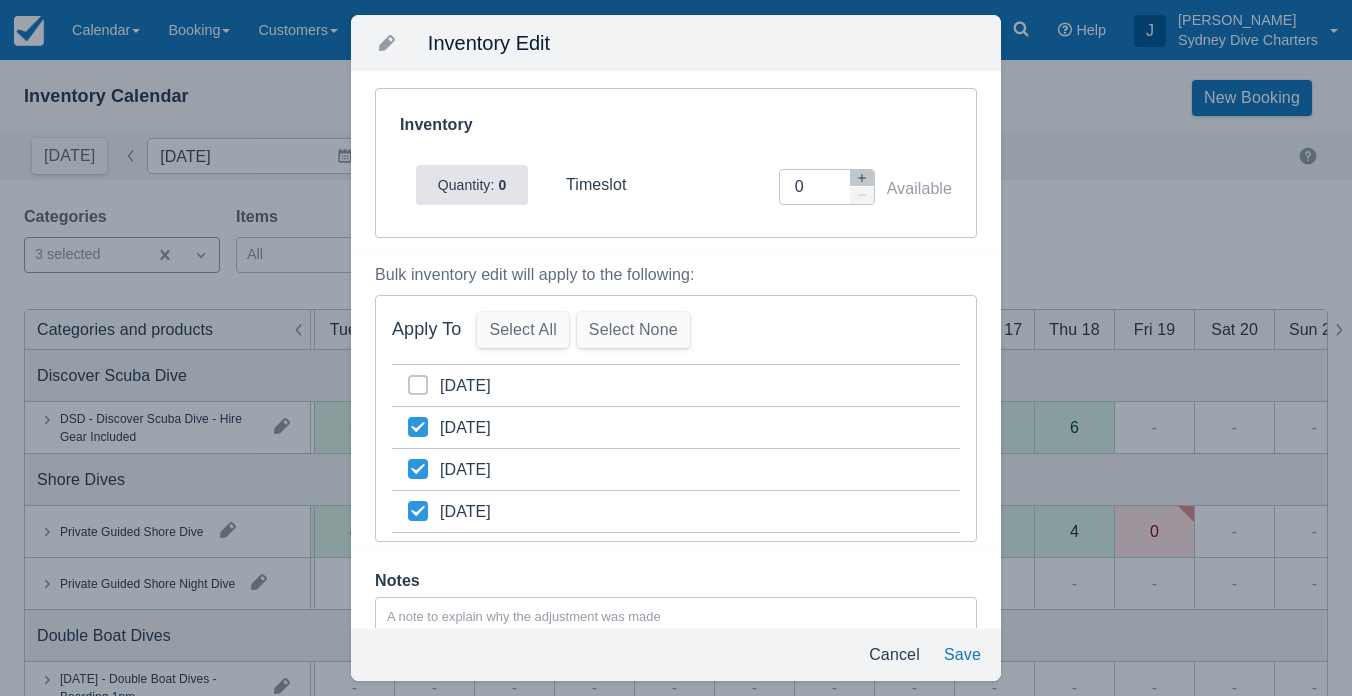 click 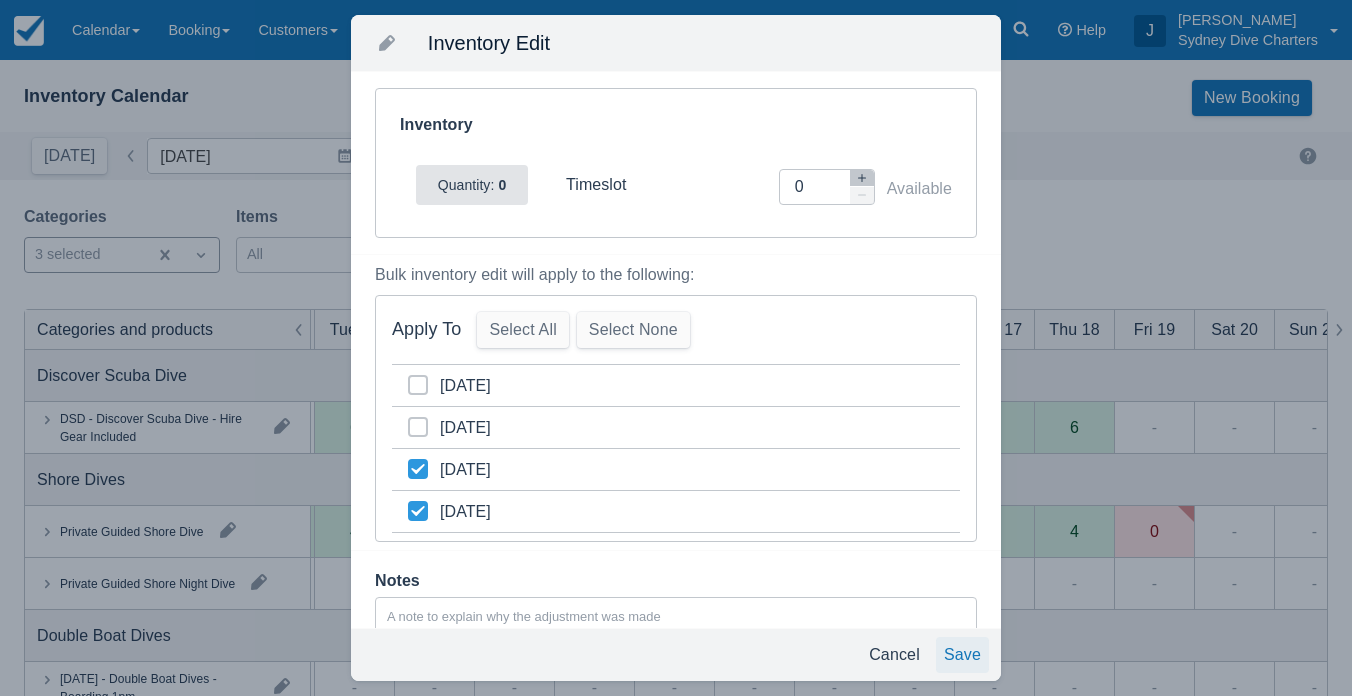 click on "Save" at bounding box center [962, 655] 